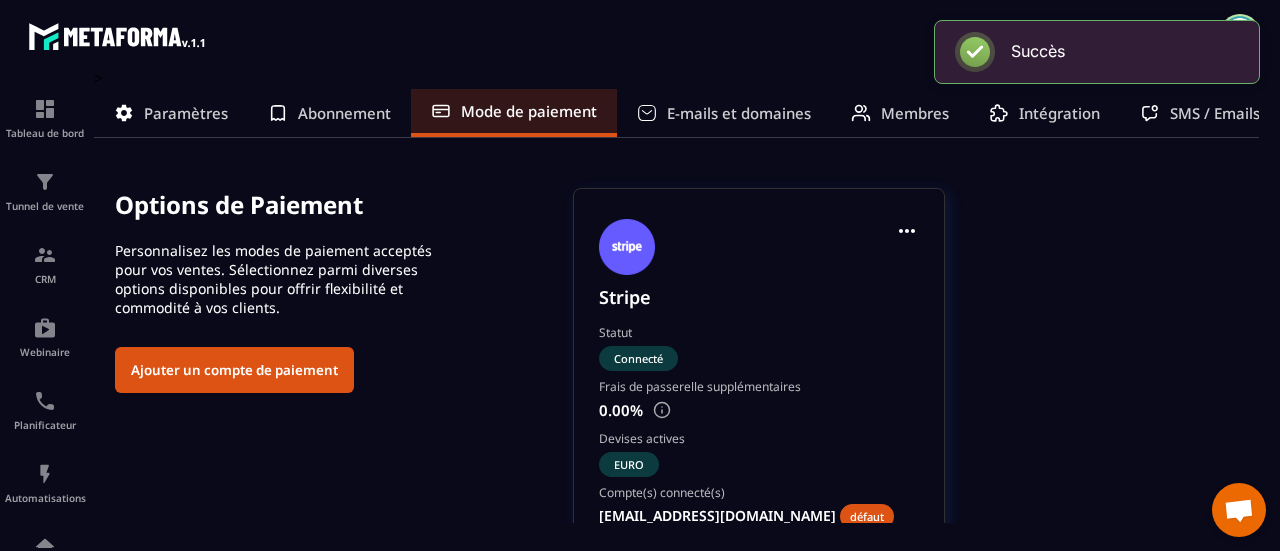 scroll, scrollTop: 0, scrollLeft: 0, axis: both 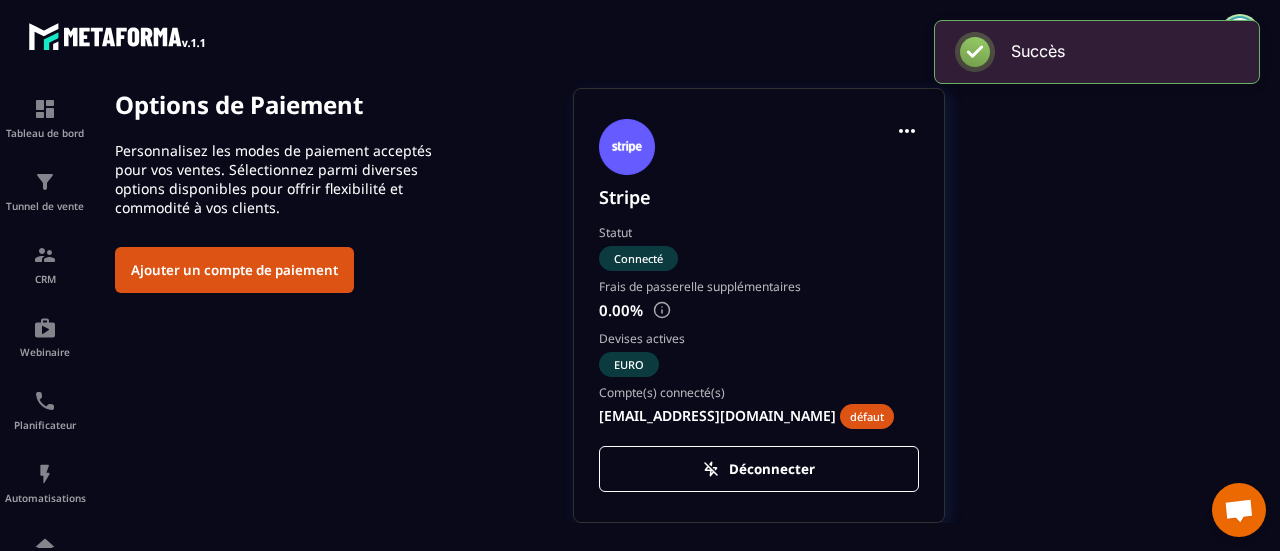 click at bounding box center (662, 310) 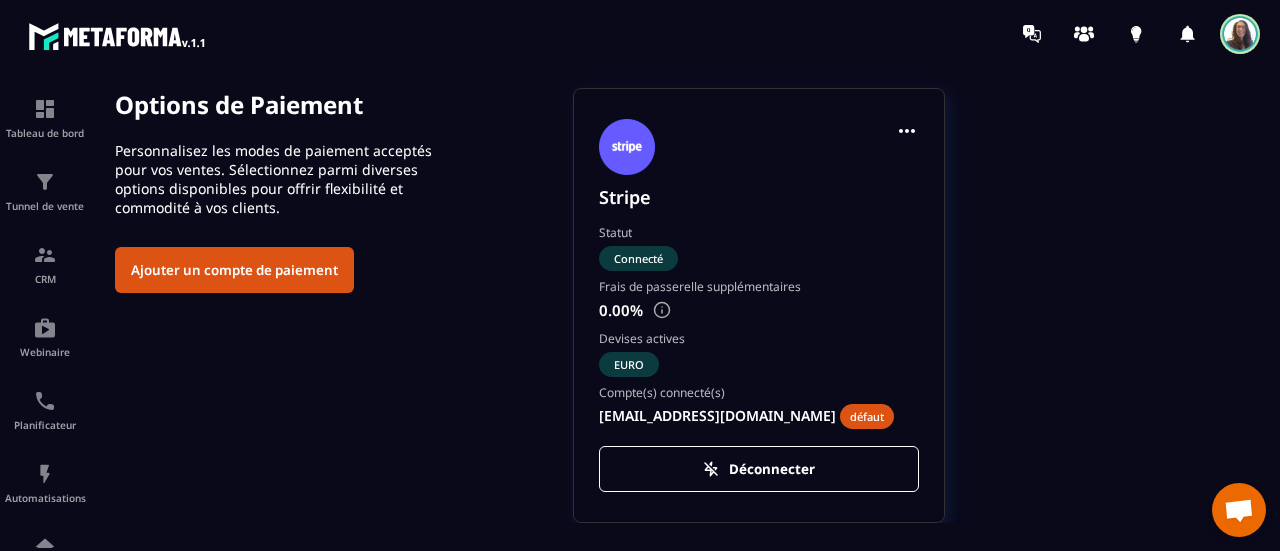 click at bounding box center [662, 310] 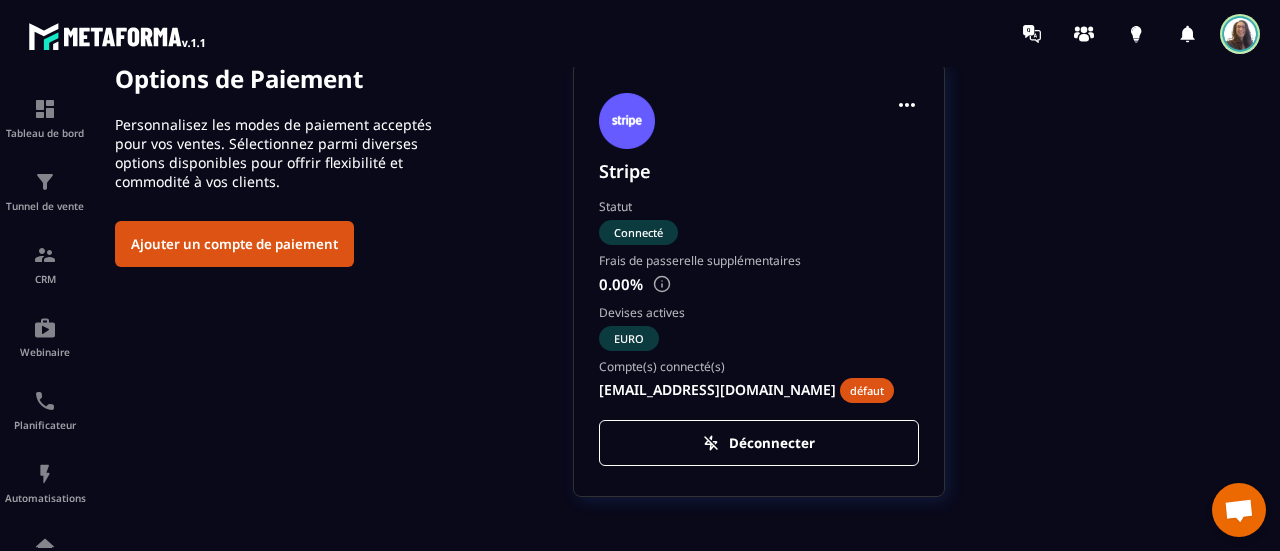 scroll, scrollTop: 0, scrollLeft: 0, axis: both 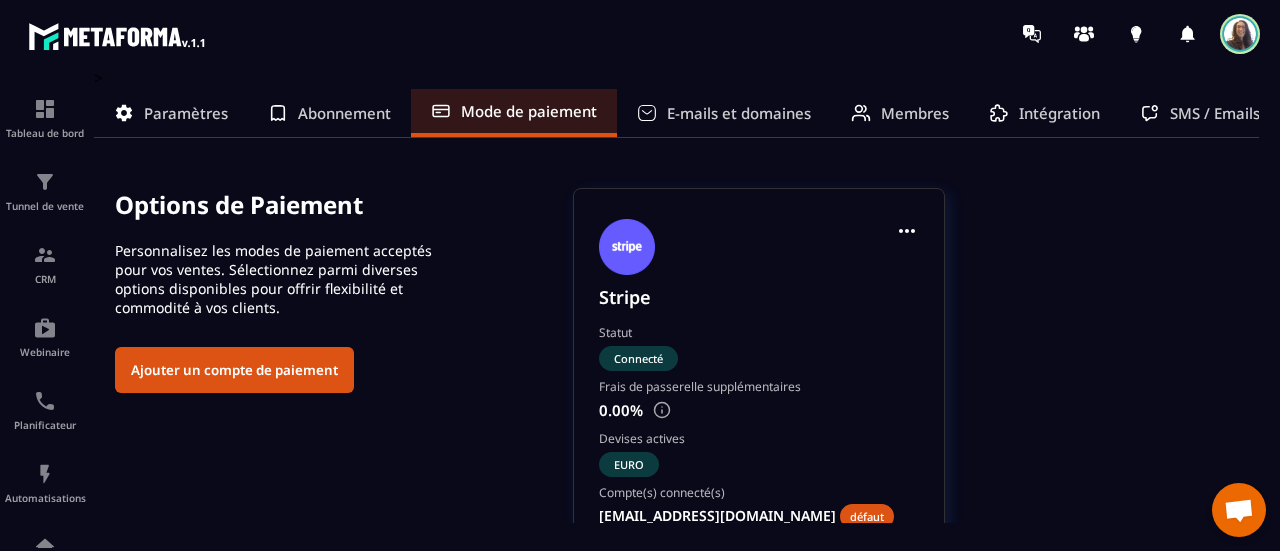 click on "E-mails et domaines" at bounding box center [739, 113] 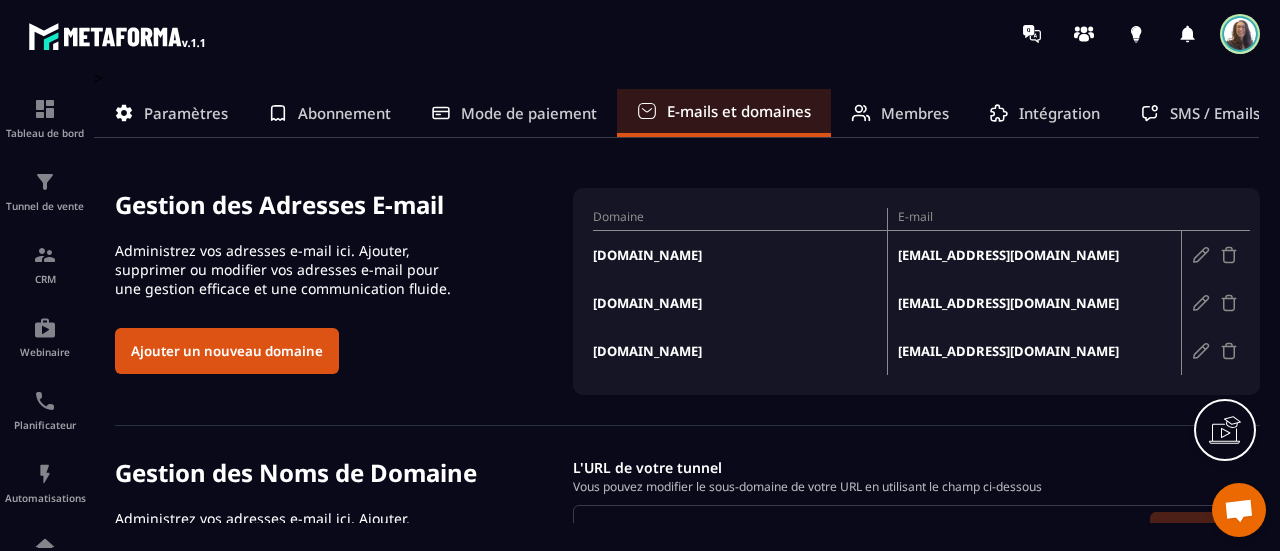 click on "Membres" at bounding box center [915, 113] 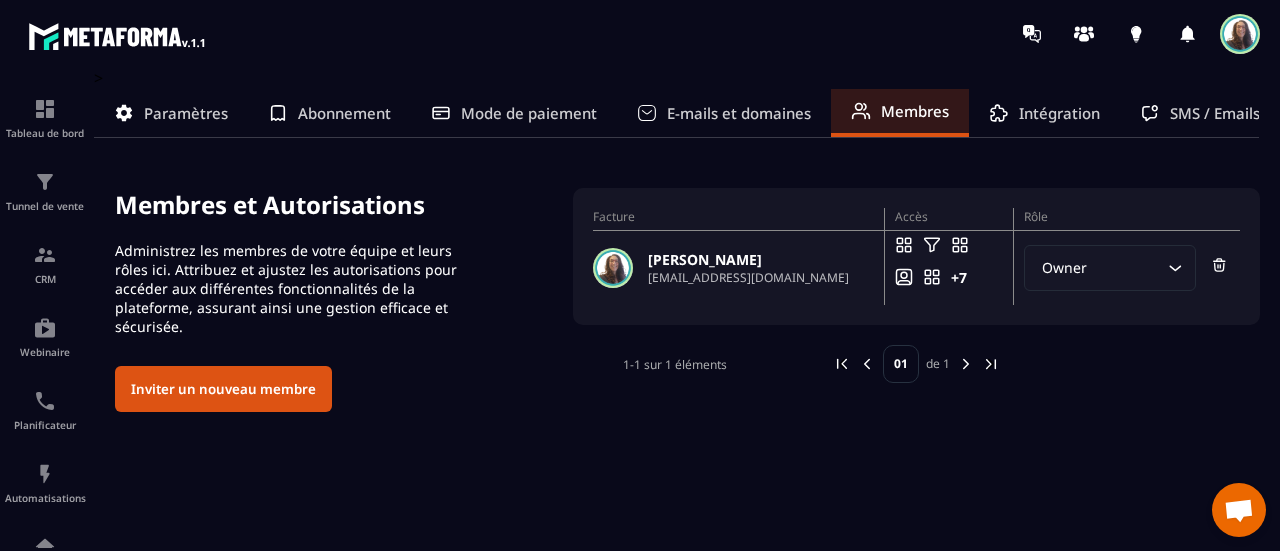 click on "Intégration" at bounding box center [1059, 113] 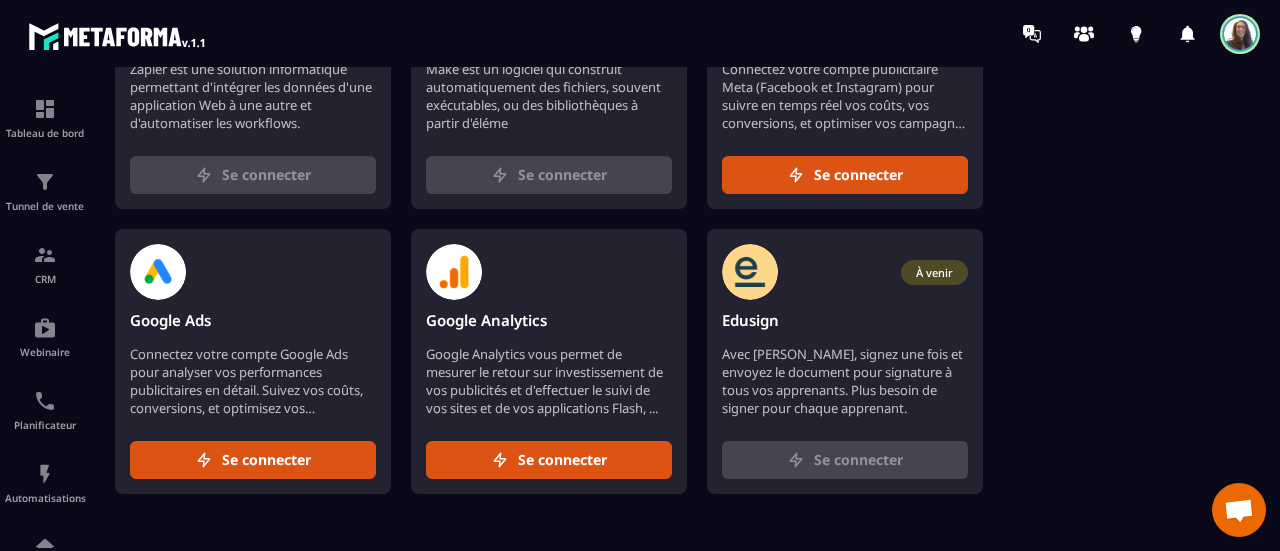 scroll, scrollTop: 0, scrollLeft: 0, axis: both 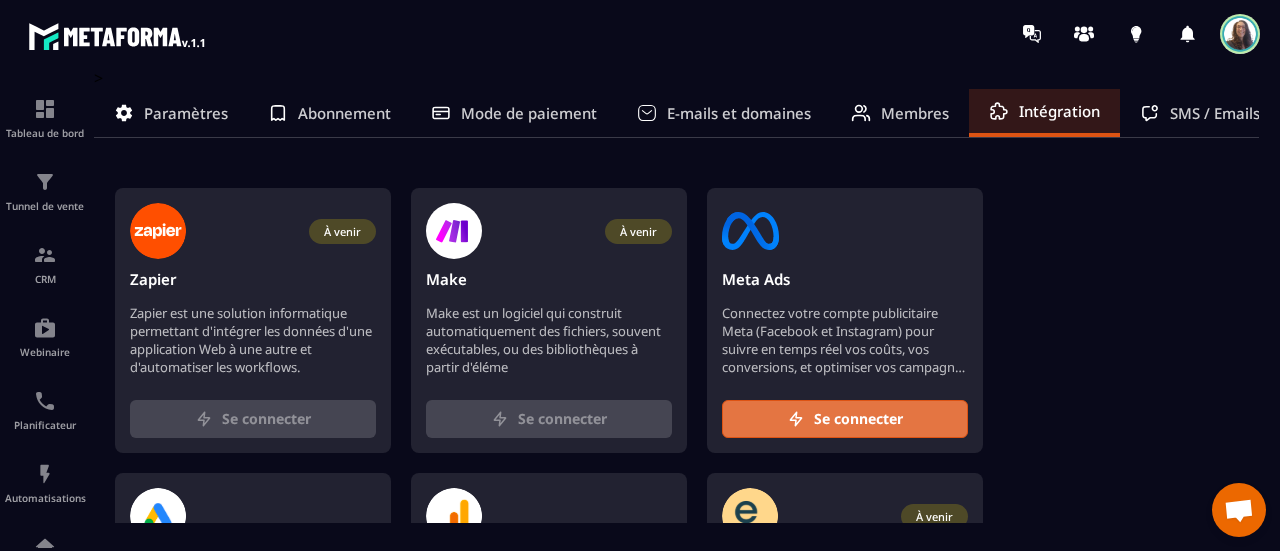 click on "Se connecter" at bounding box center [858, 419] 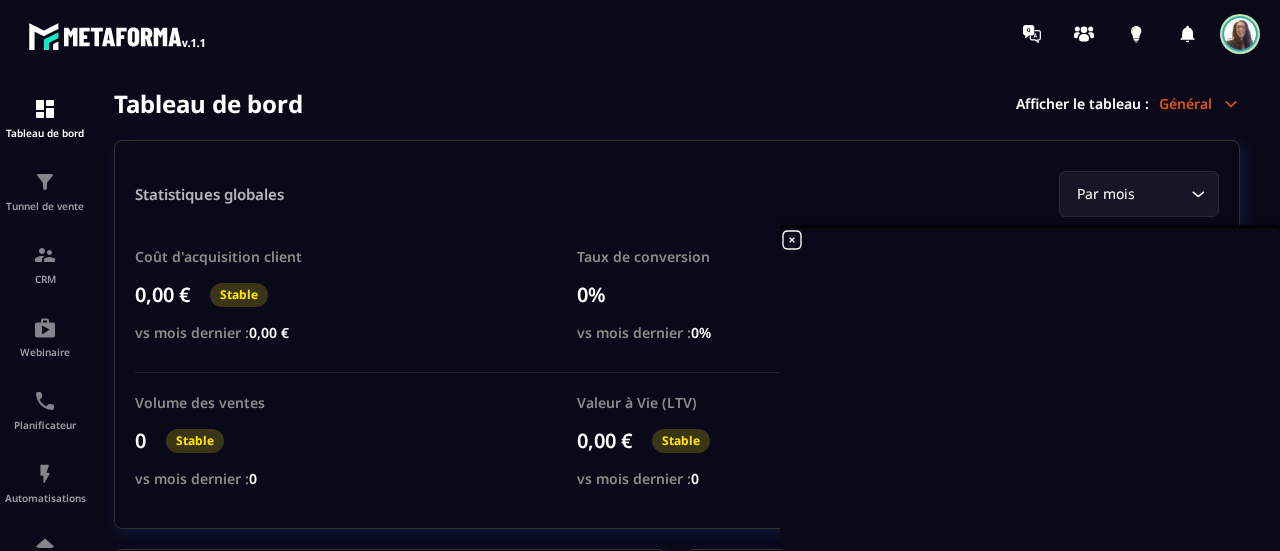 scroll, scrollTop: 0, scrollLeft: 0, axis: both 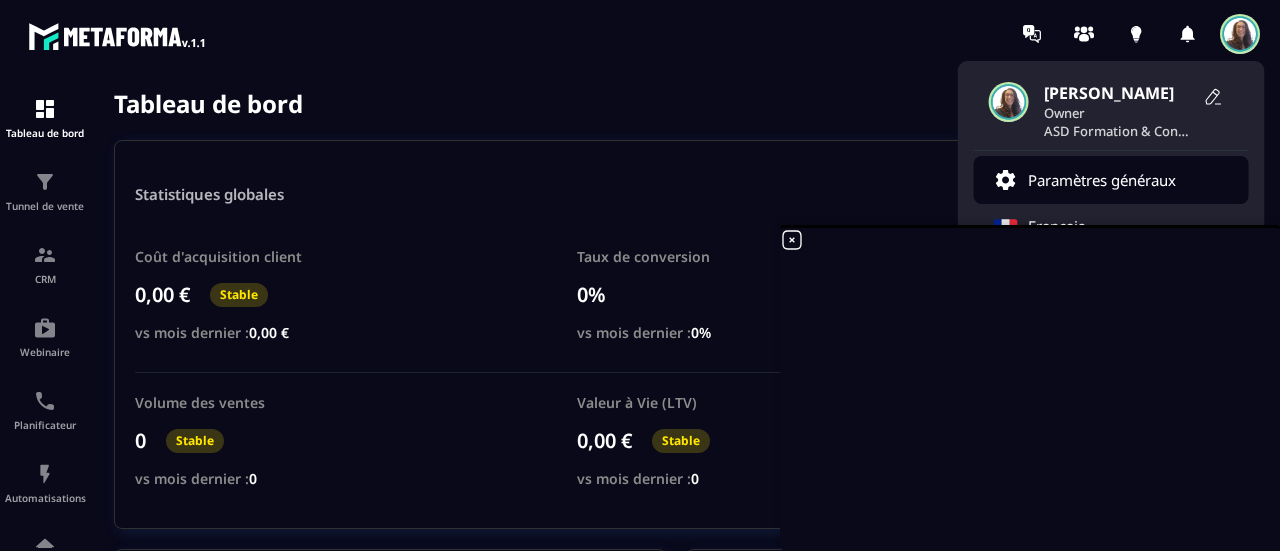 click on "Paramètres généraux" at bounding box center [1102, 180] 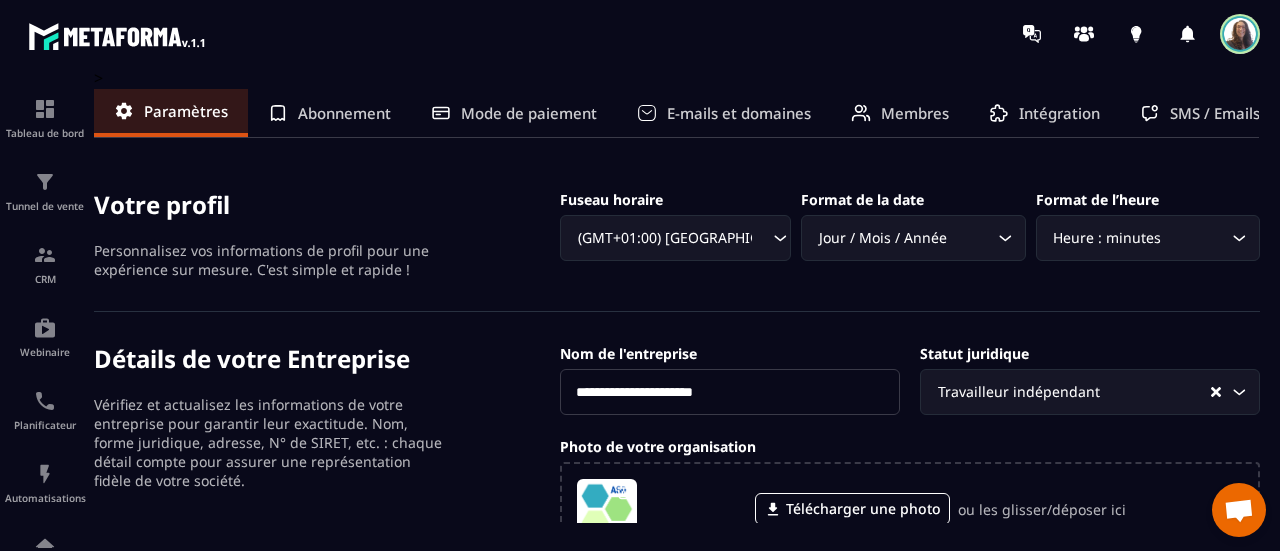 click on "Intégration" 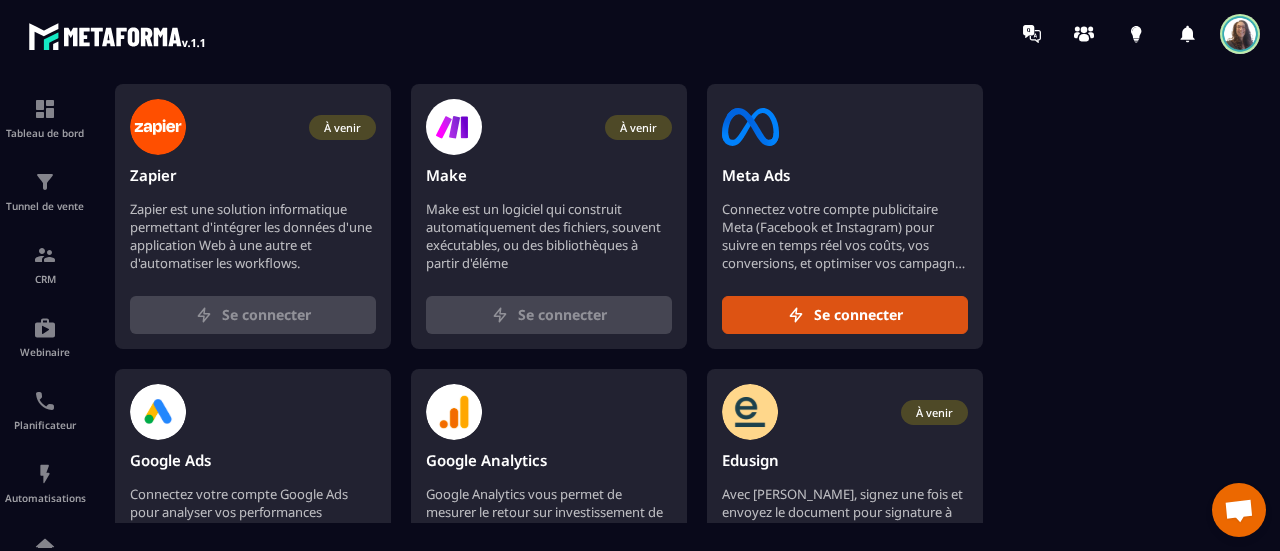 scroll, scrollTop: 244, scrollLeft: 0, axis: vertical 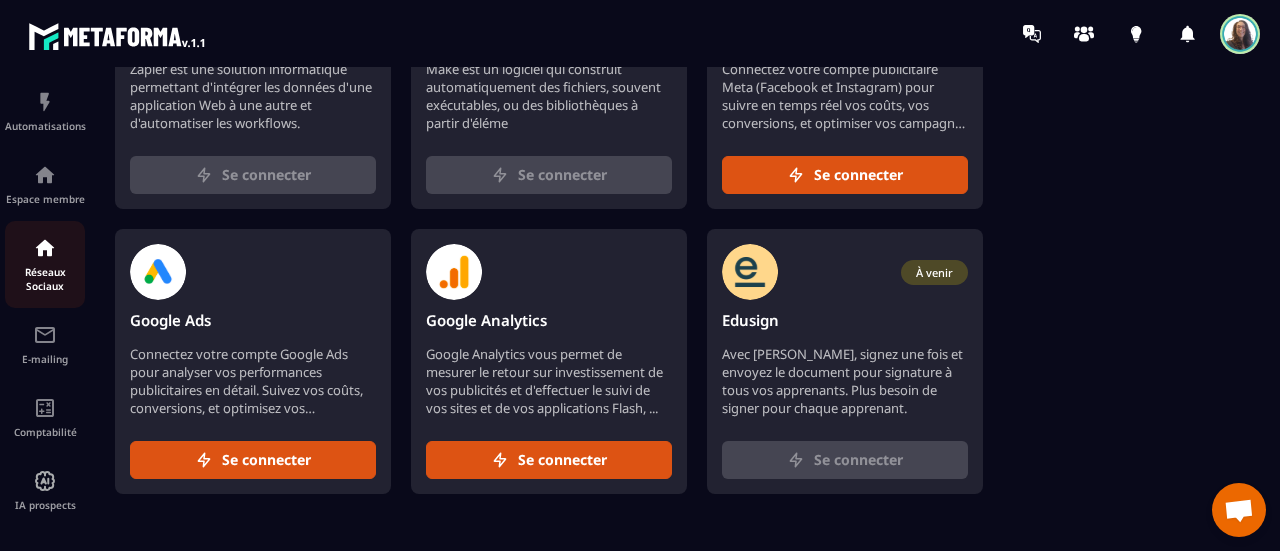 click on "Réseaux Sociaux" at bounding box center (45, 279) 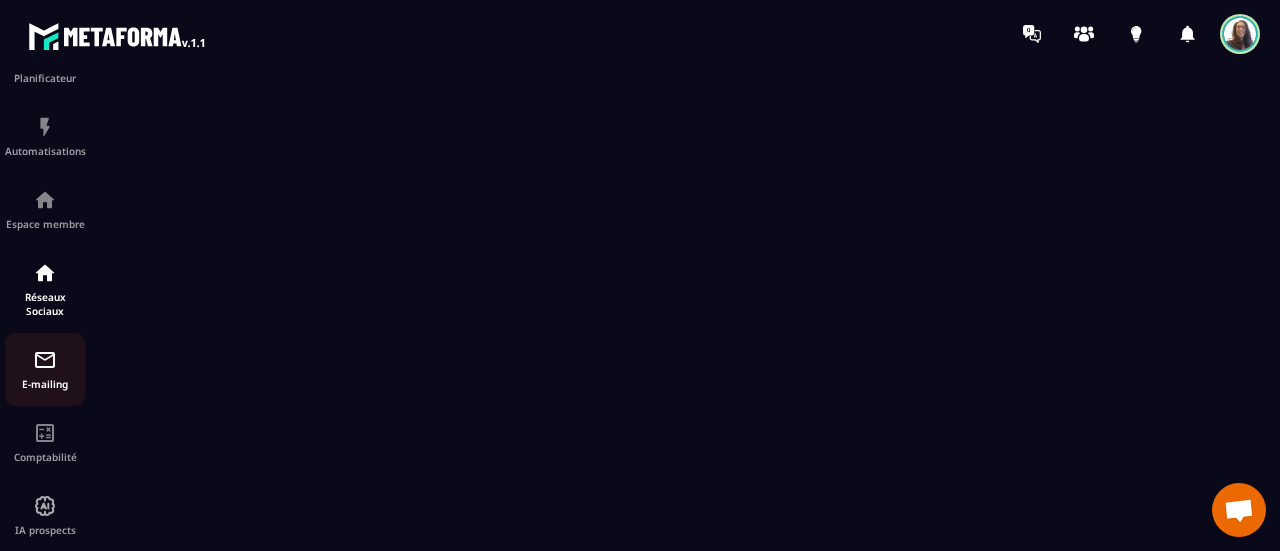 scroll, scrollTop: 372, scrollLeft: 0, axis: vertical 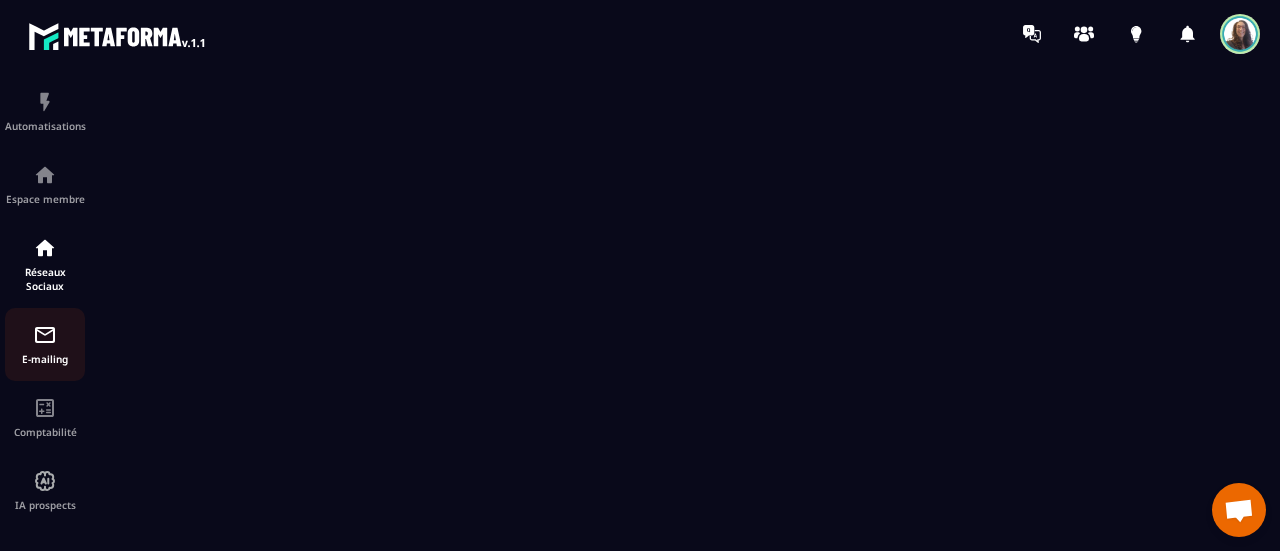 click at bounding box center (45, 335) 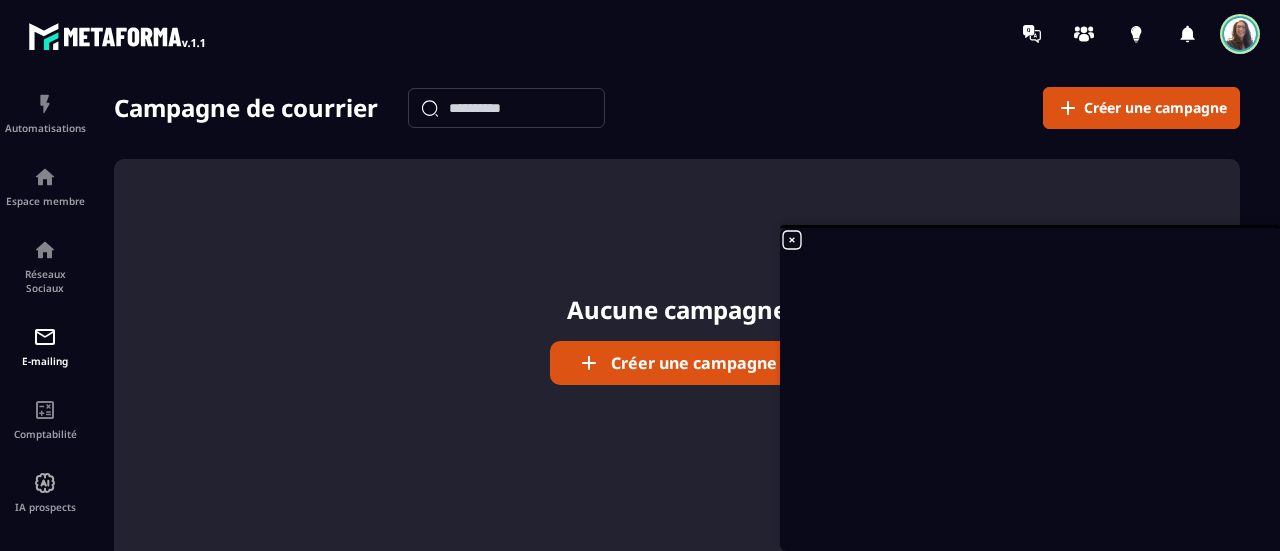 scroll, scrollTop: 372, scrollLeft: 0, axis: vertical 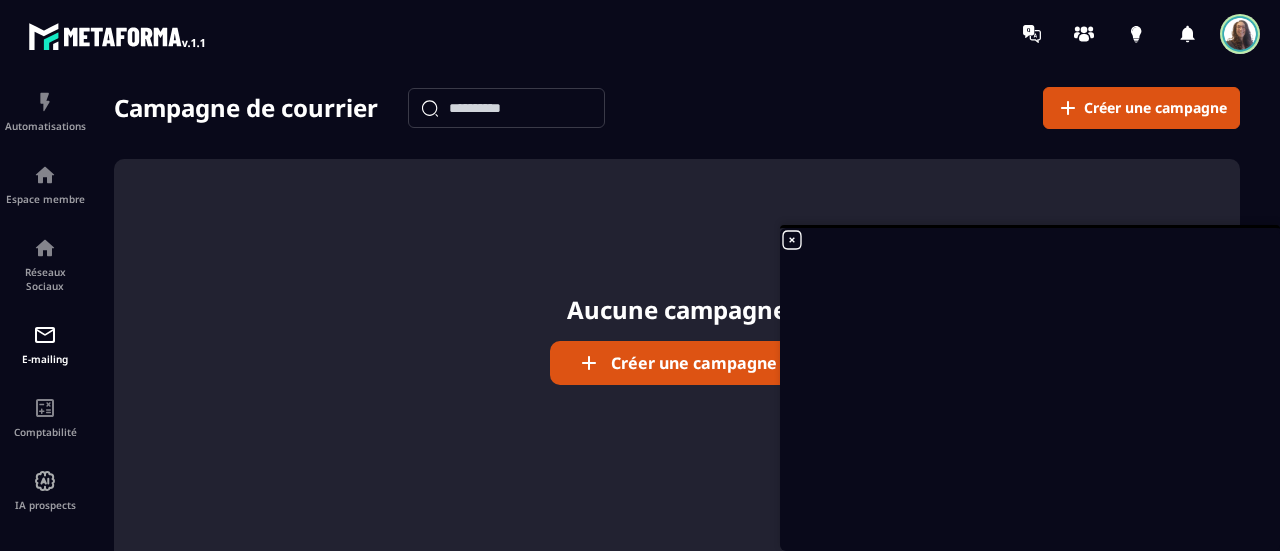 click at bounding box center [1240, 34] 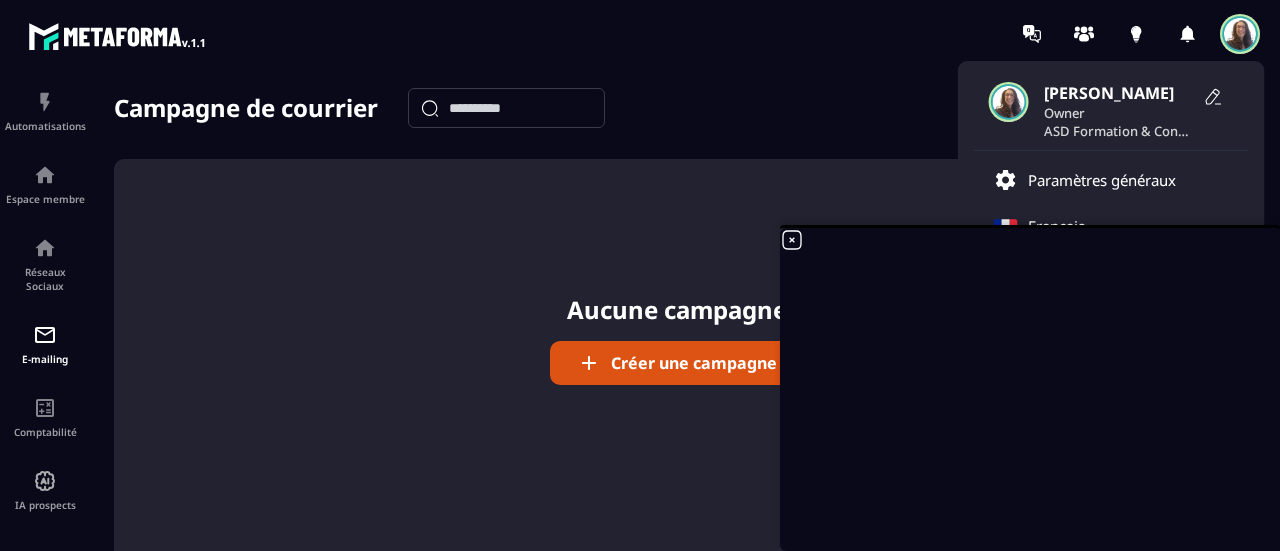 click 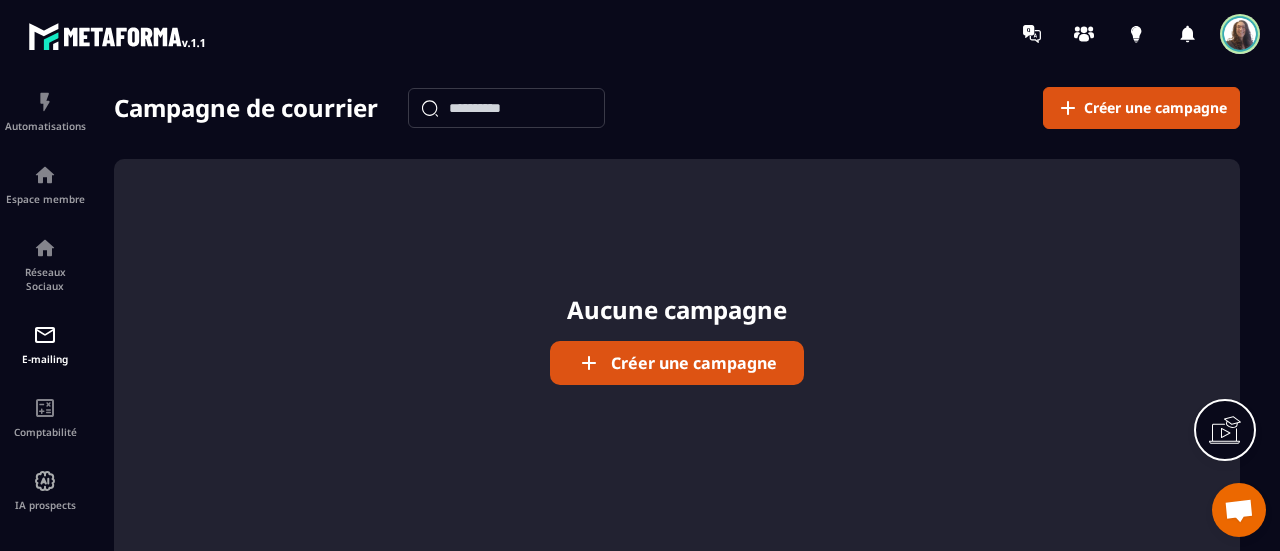 click at bounding box center [1240, 34] 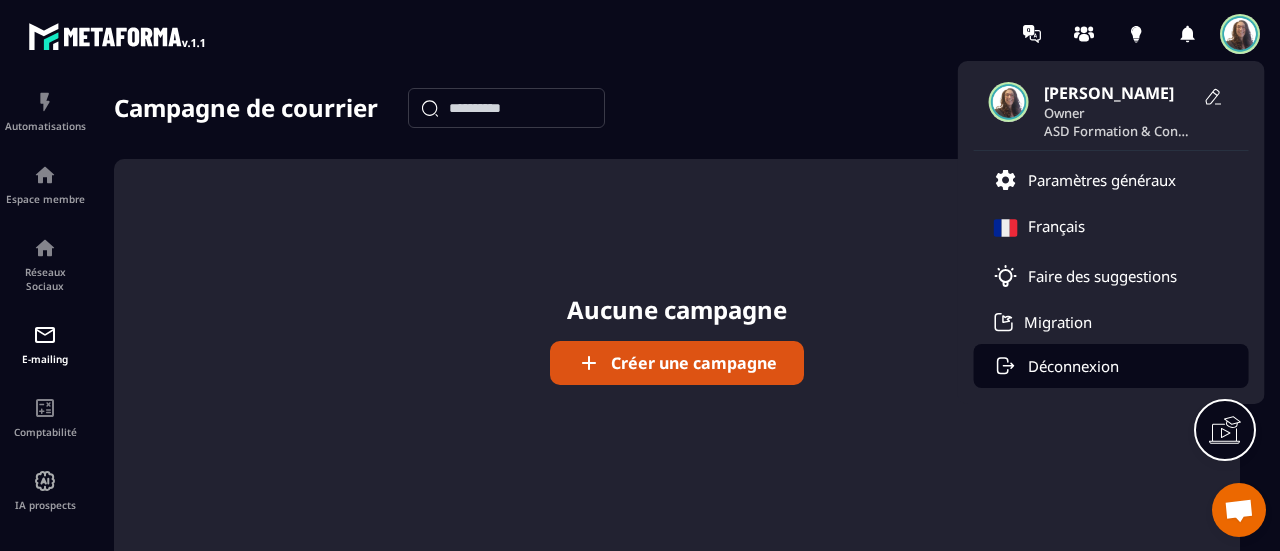 click on "Déconnexion" at bounding box center [1073, 366] 